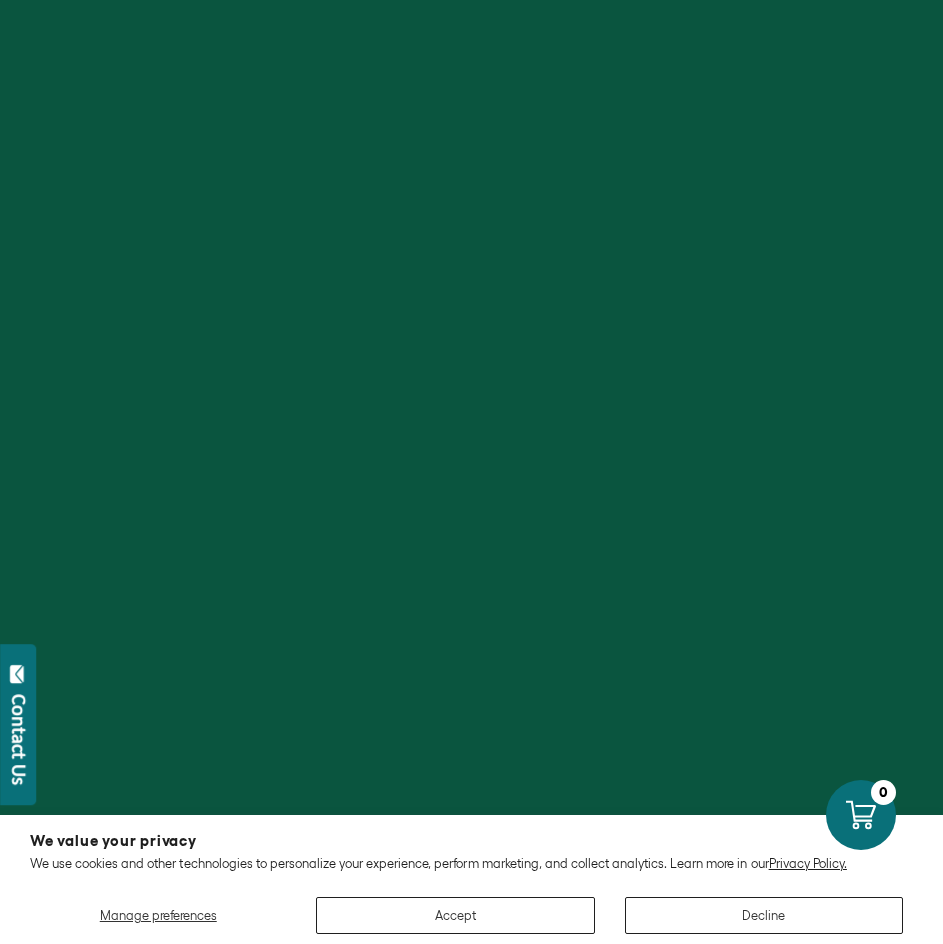 scroll, scrollTop: 0, scrollLeft: 0, axis: both 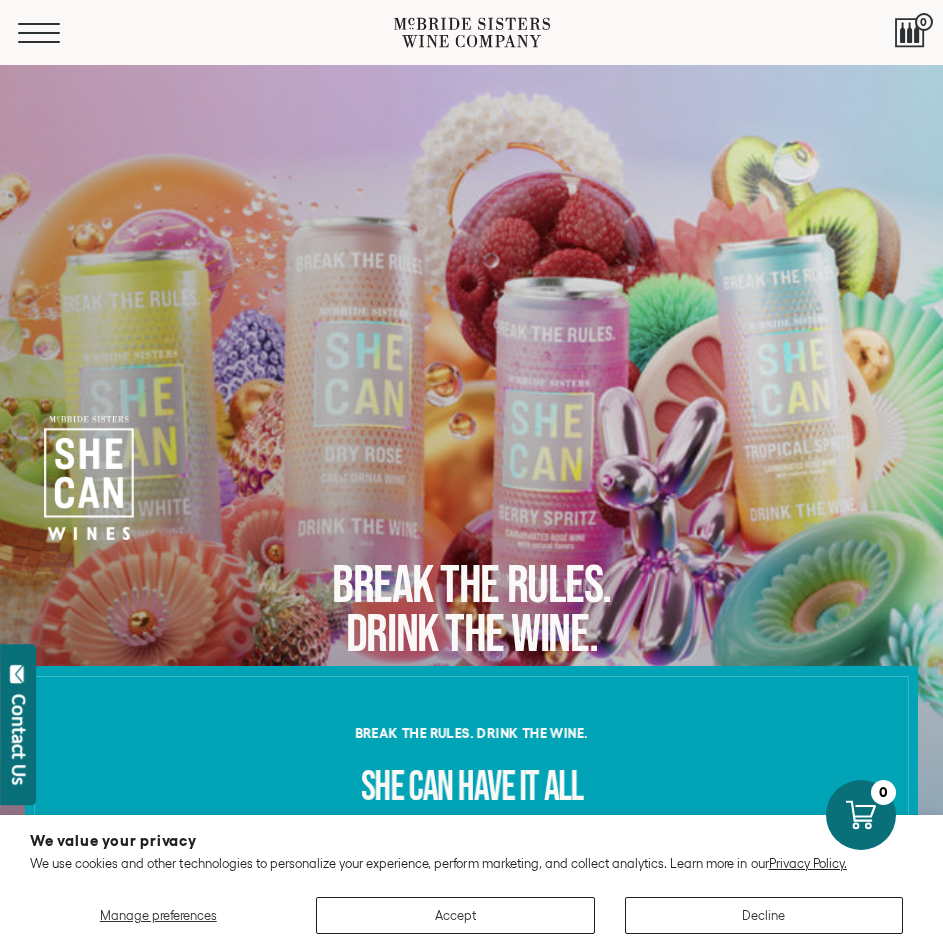 click on "Menu" at bounding box center [54, 33] 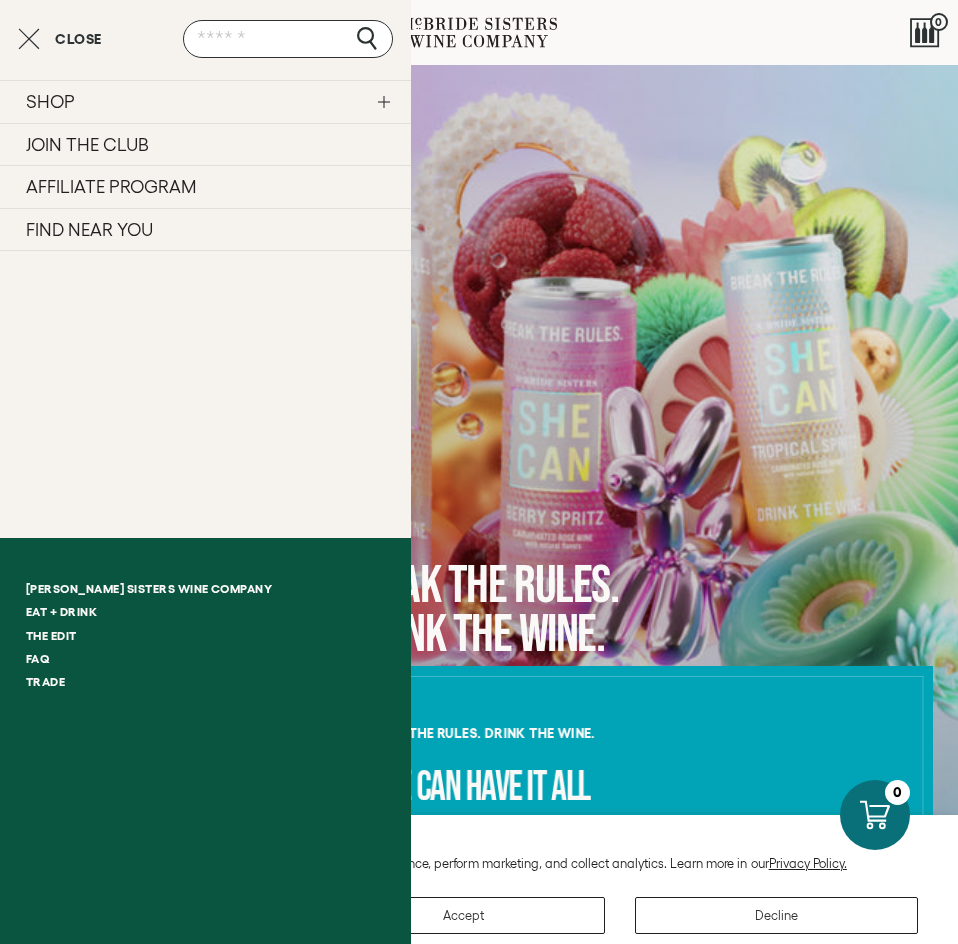 click on "[PERSON_NAME] Sisters Story" at bounding box center [205, 565] 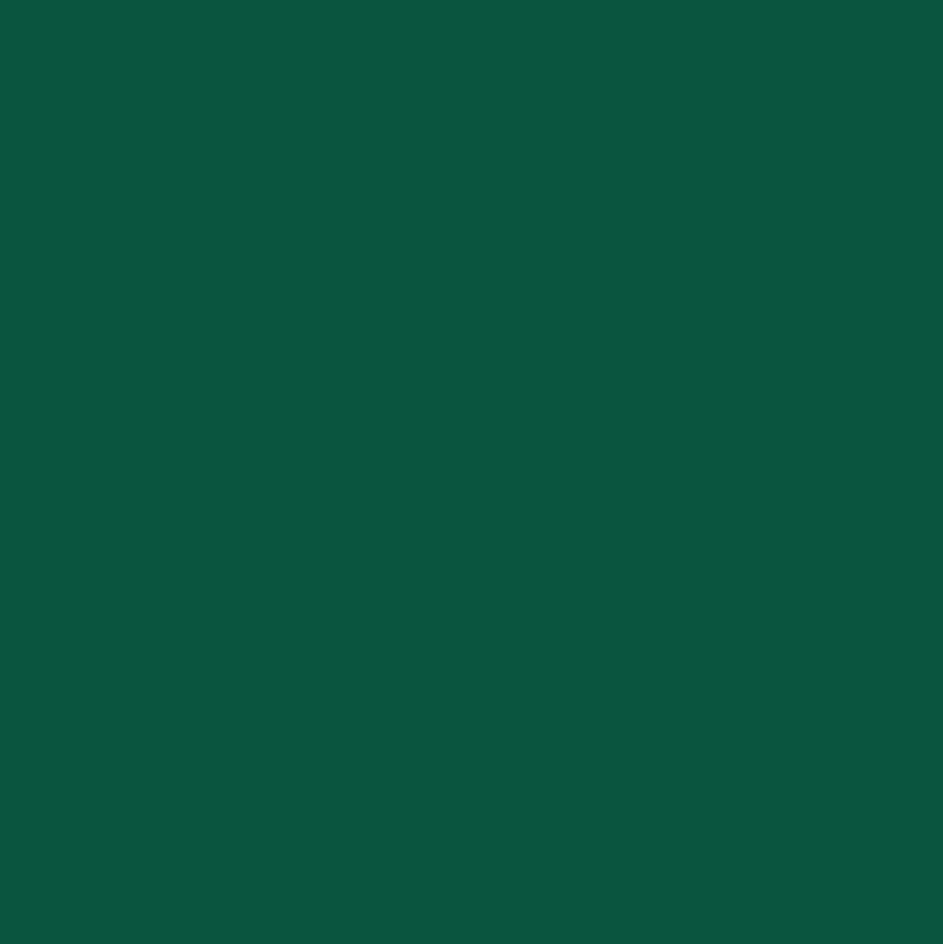 scroll, scrollTop: 0, scrollLeft: 0, axis: both 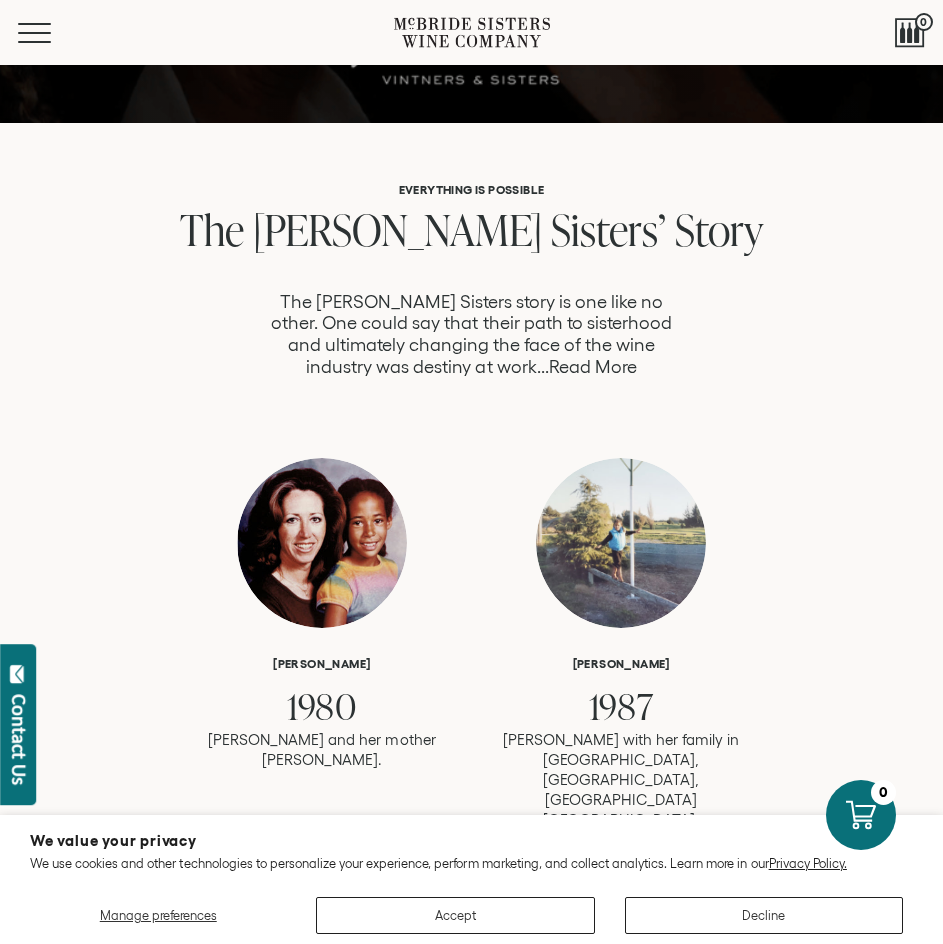 click on "Read More" at bounding box center [593, 367] 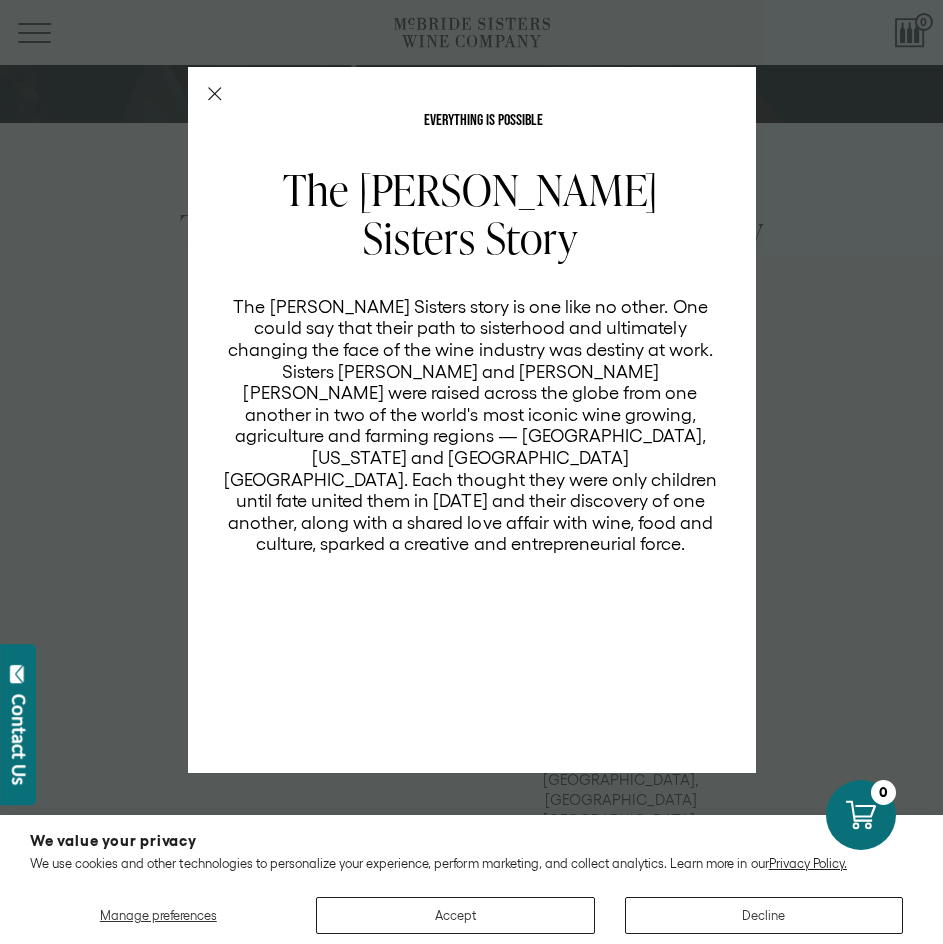 click 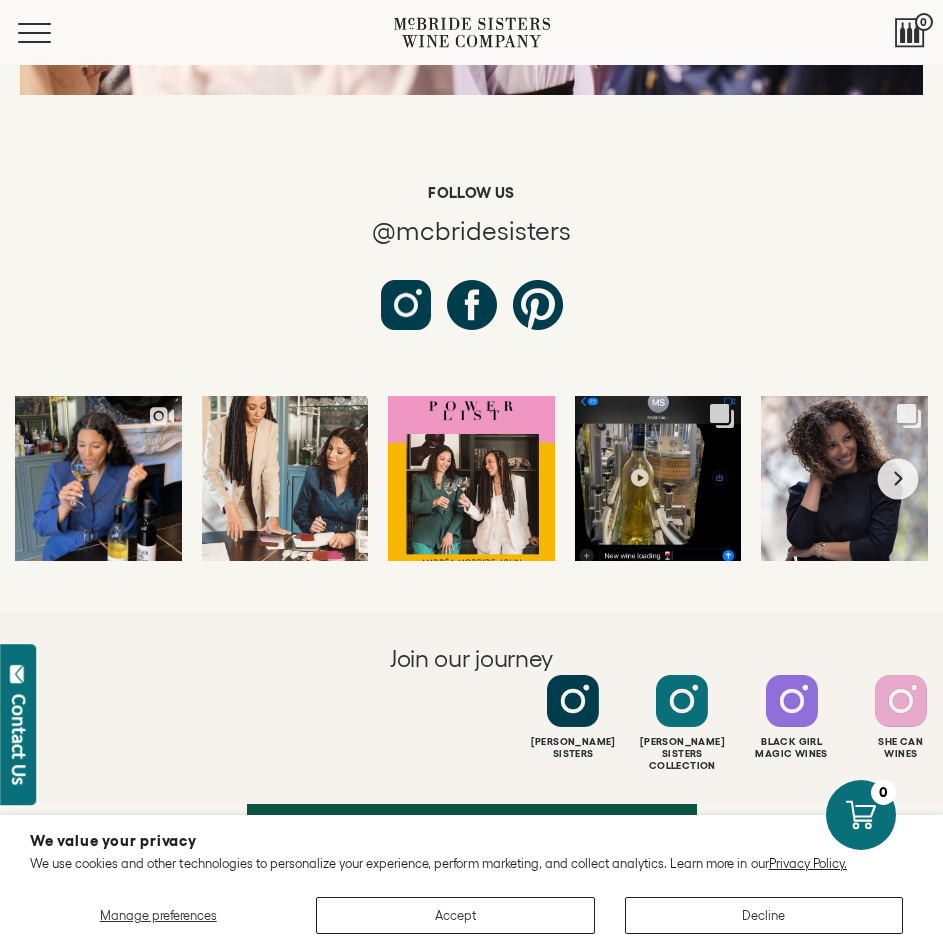 scroll, scrollTop: 10238, scrollLeft: 0, axis: vertical 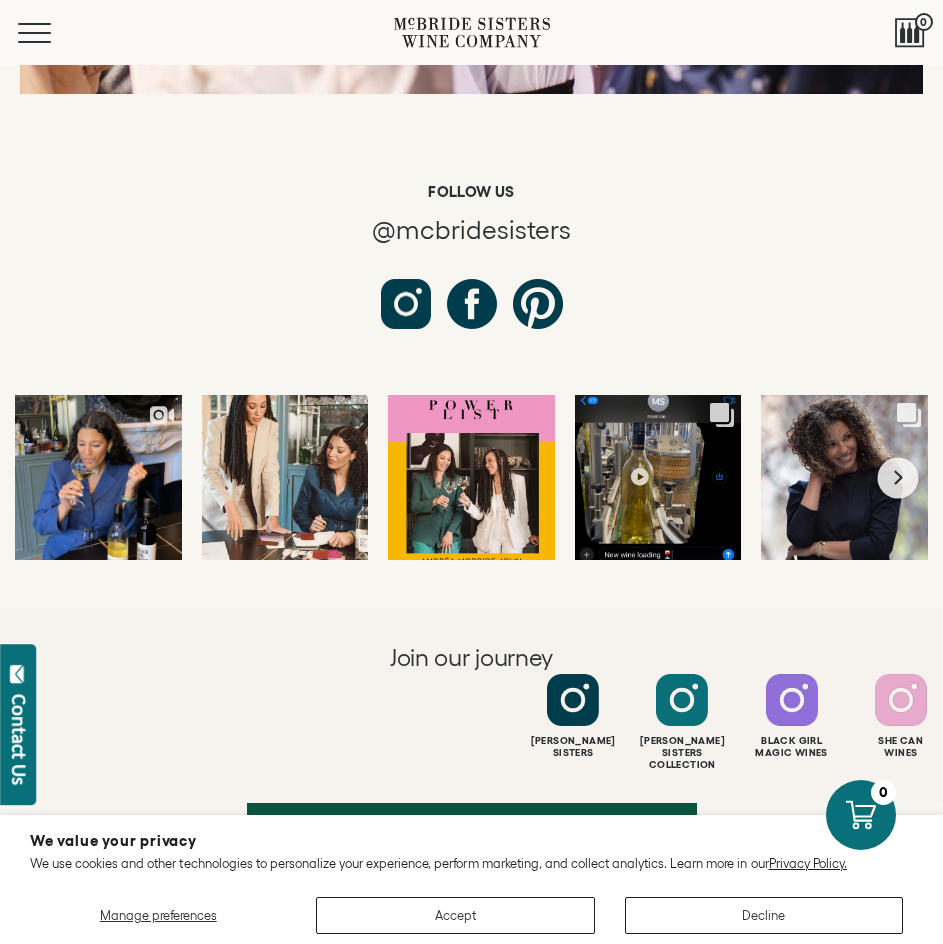 click at bounding box center [651, 1136] 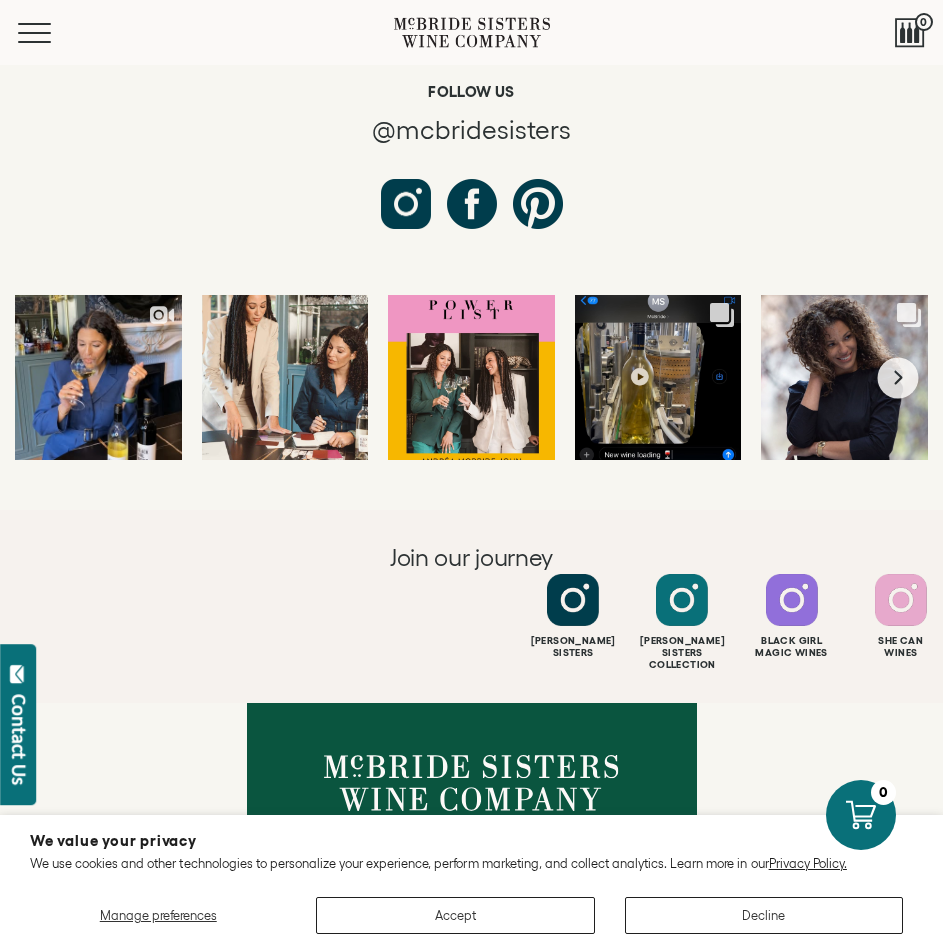 click on "SHE CAN Wines" at bounding box center (329, 1134) 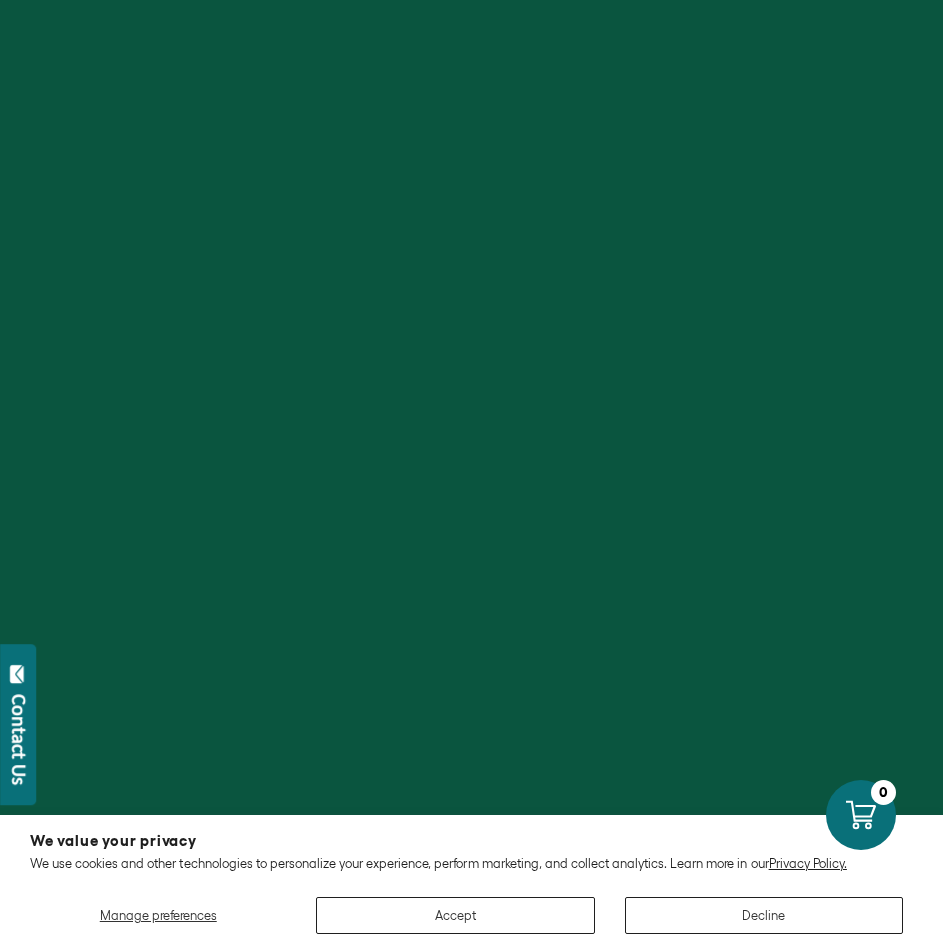 scroll, scrollTop: 0, scrollLeft: 0, axis: both 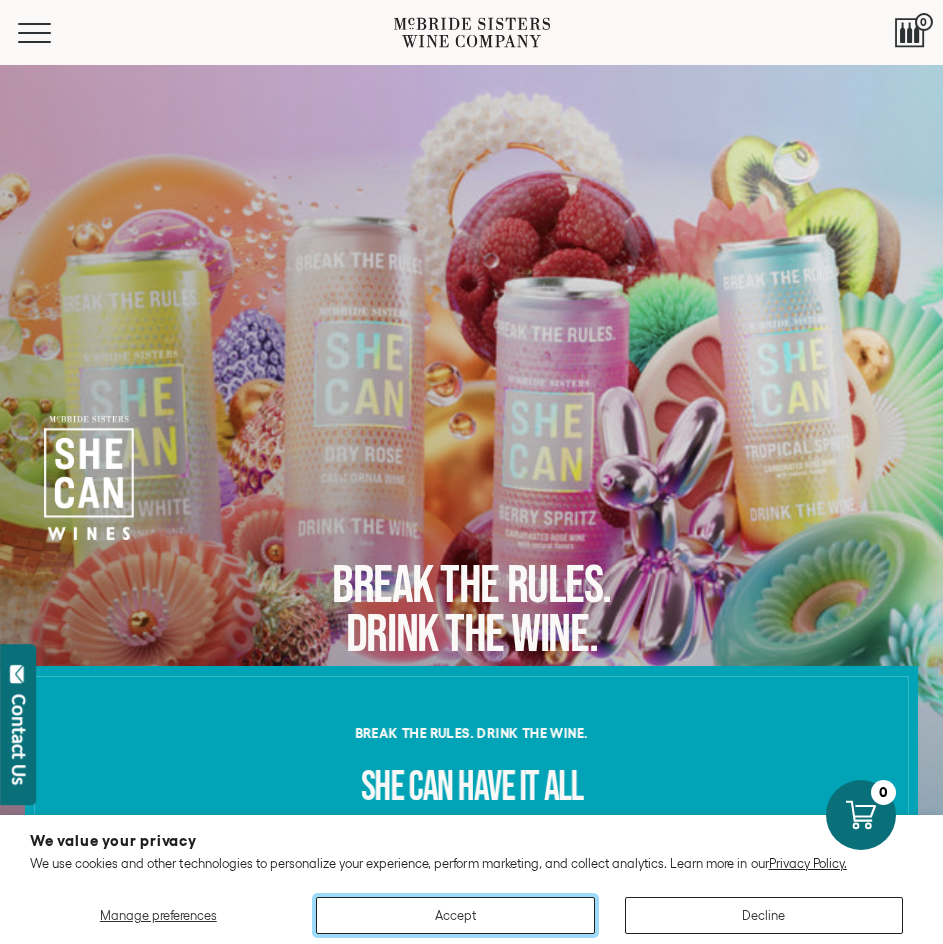 click on "Accept" at bounding box center [455, 915] 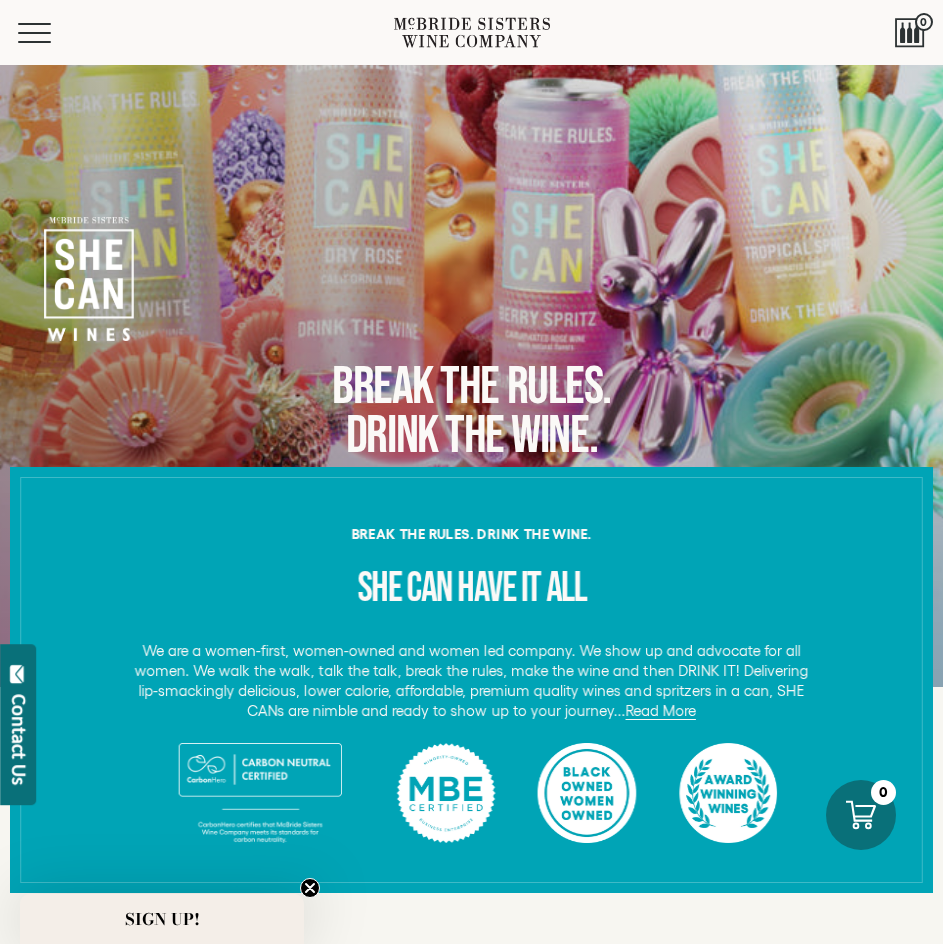 scroll, scrollTop: 200, scrollLeft: 0, axis: vertical 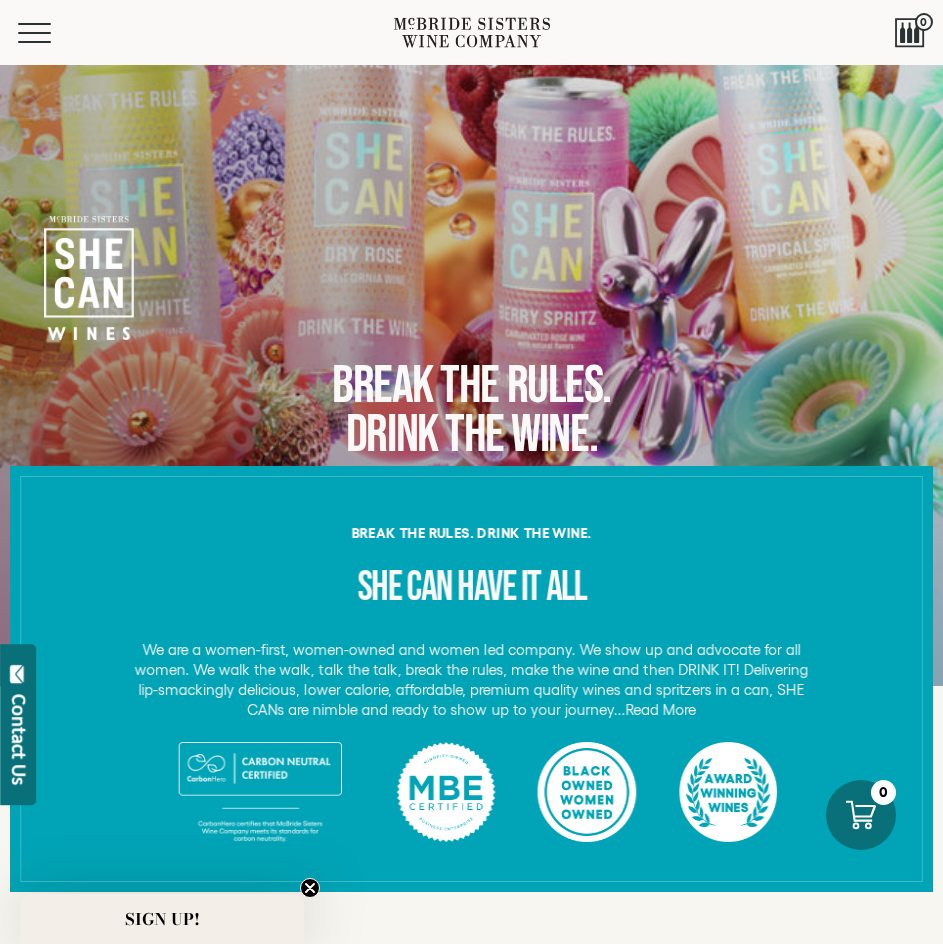 click on "Read More" at bounding box center [660, 710] 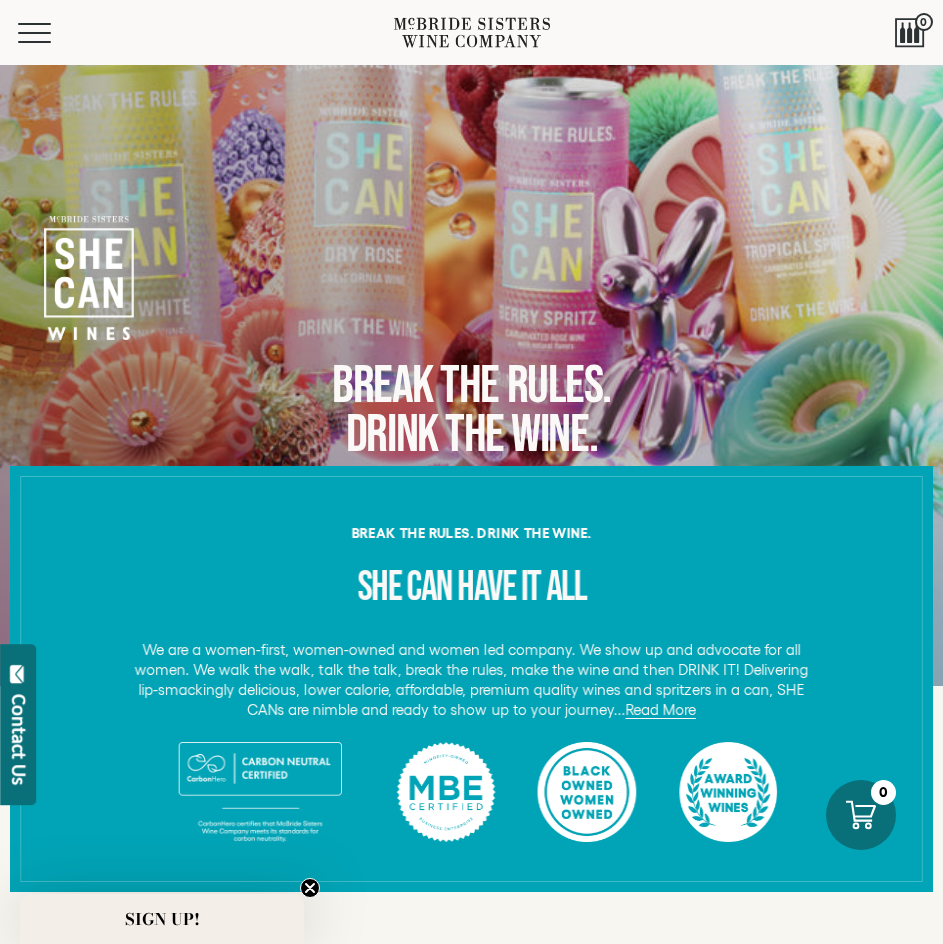 scroll, scrollTop: 0, scrollLeft: 0, axis: both 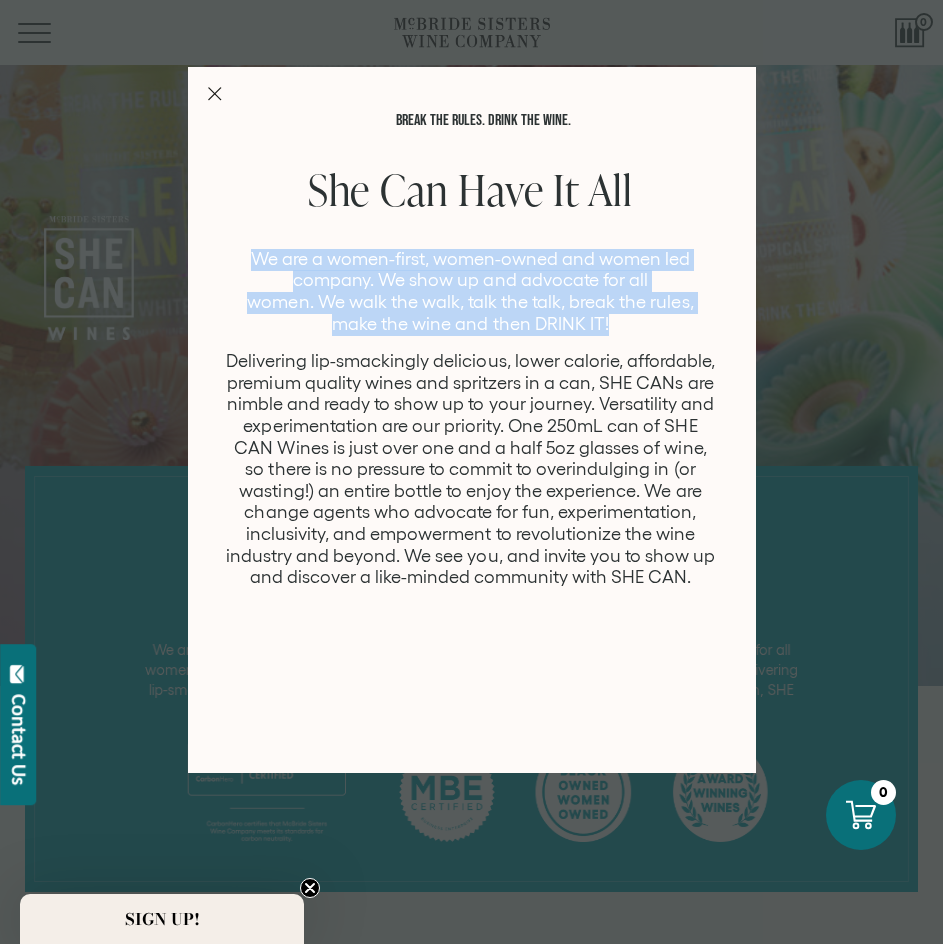 drag, startPoint x: 253, startPoint y: 257, endPoint x: 631, endPoint y: 320, distance: 383.21405 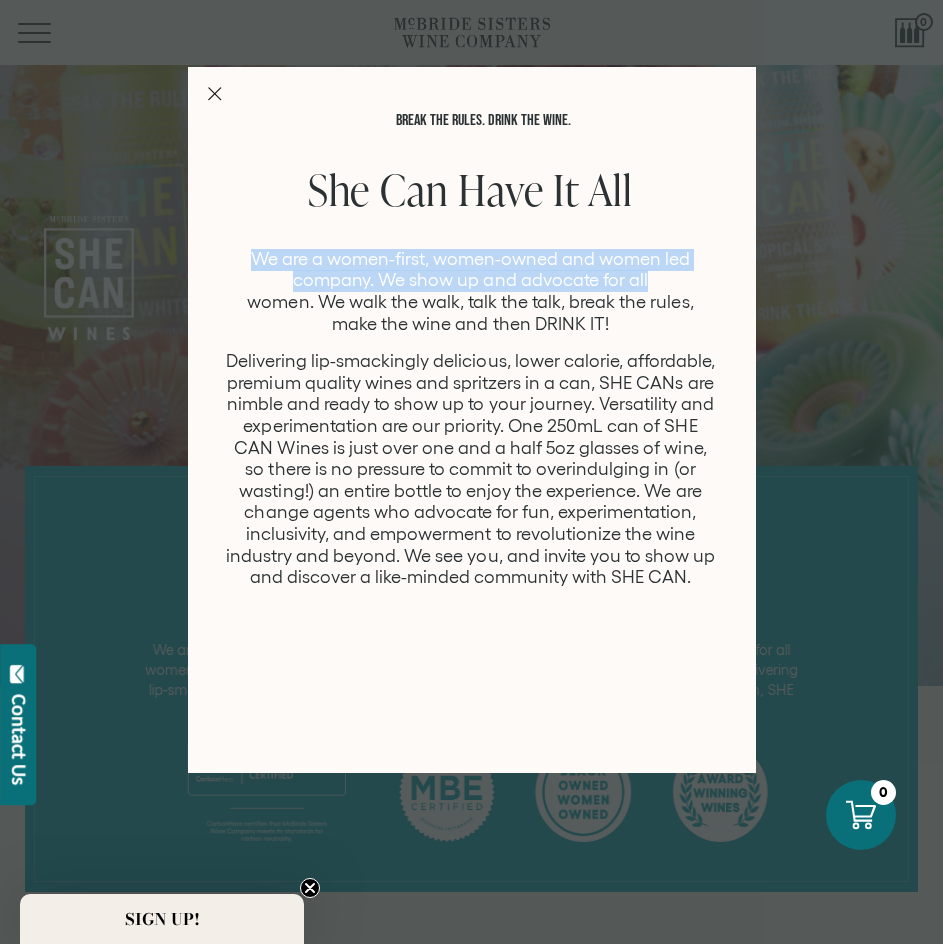 drag, startPoint x: 272, startPoint y: 255, endPoint x: 649, endPoint y: 277, distance: 377.64136 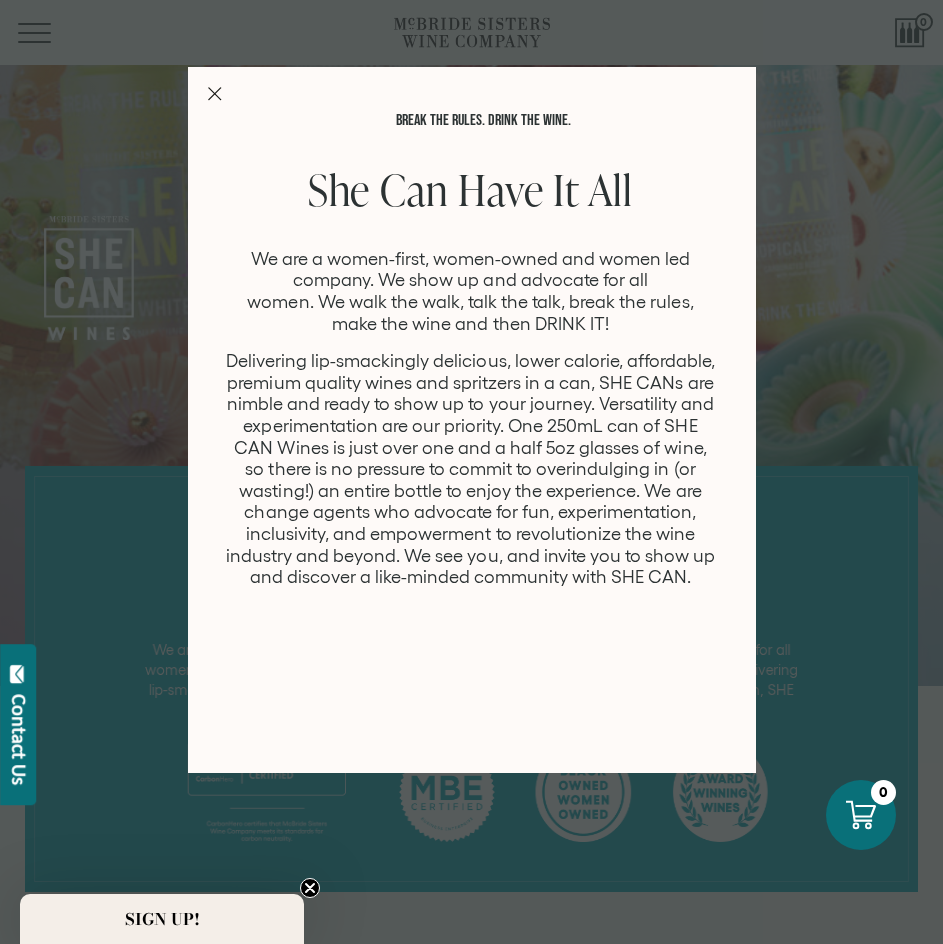 click on "We are a women-first, women-owned and women led company. We show up and advocate for all women. We walk the walk, talk the talk, break the rules, make the wine and then DRINK IT!" at bounding box center (471, 292) 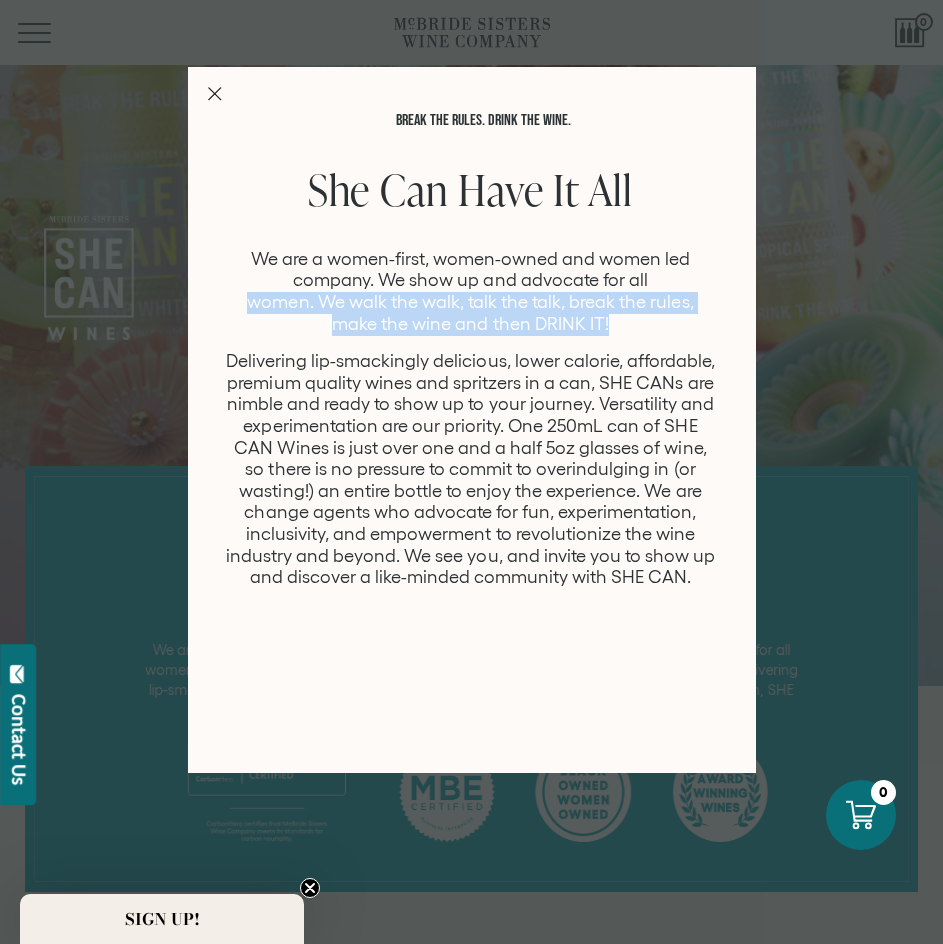 drag, startPoint x: 247, startPoint y: 296, endPoint x: 613, endPoint y: 333, distance: 367.86548 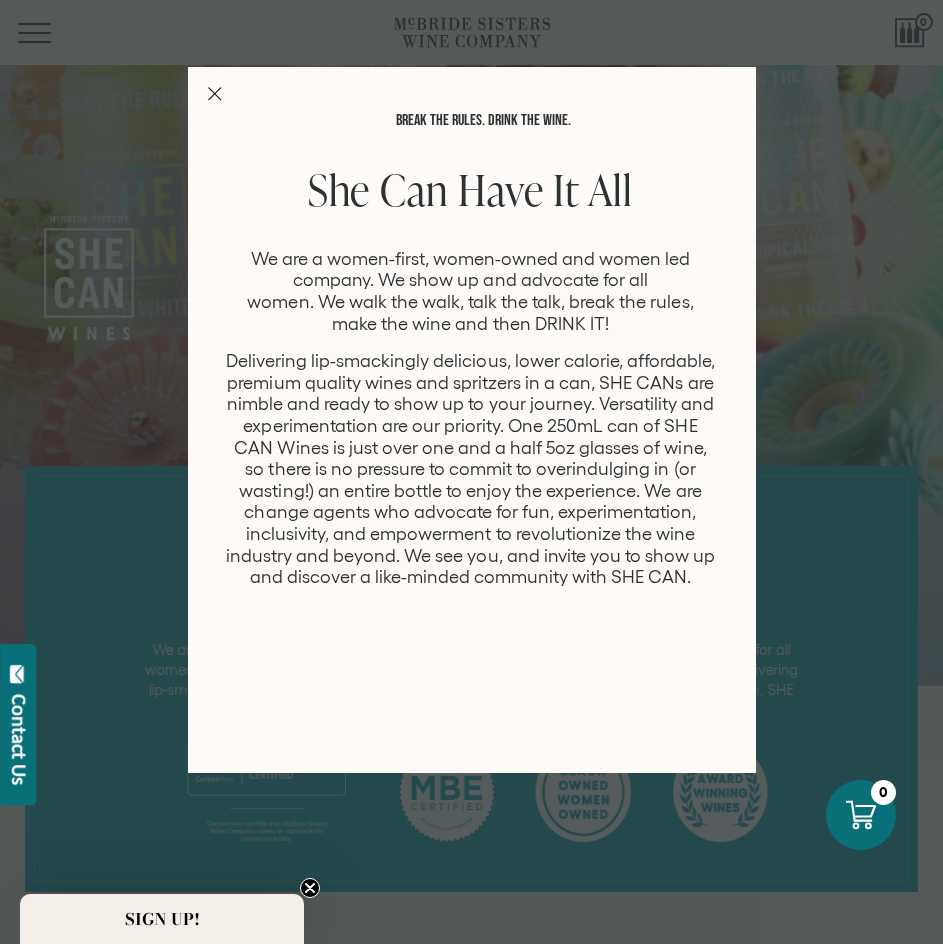 click on "Delivering lip-smackingly delicious, lower calorie, affordable, premium quality wines and spritzers in a can, SHE CANs are nimble and ready to show up to your journey. Versatility and experimentation are our priority. One 250mL can of SHE CAN Wines is just over one and a half 5oz glasses of wine, so there is no pressure to commit to overindulging in (or wasting!) an entire bottle to enjoy the experience. We are change agents who advocate for fun, experimentation, inclusivity, and empowerment to revolutionize the wine industry and beyond. We see you, and invite you to show up and discover a like-minded community with SHE CAN." at bounding box center [471, 470] 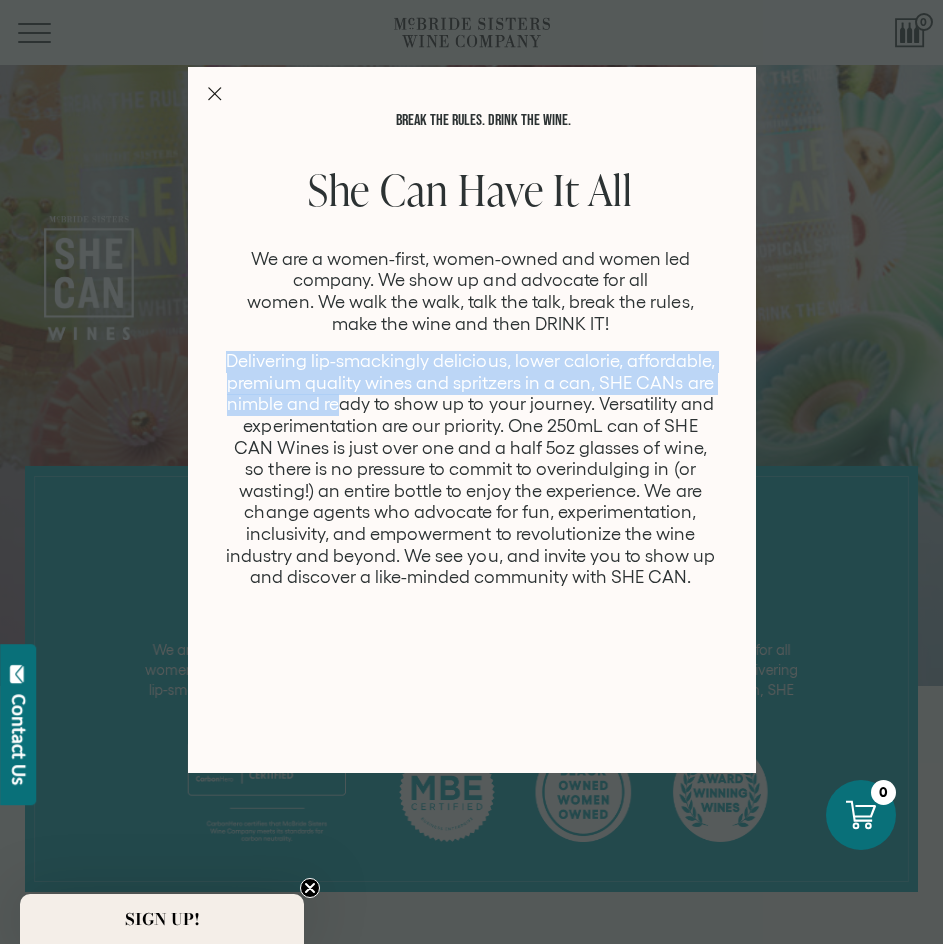 click on "Delivering lip-smackingly delicious, lower calorie, affordable, premium quality wines and spritzers in a can, SHE CANs are nimble and ready to show up to your journey. Versatility and experimentation are our priority. One 250mL can of SHE CAN Wines is just over one and a half 5oz glasses of wine, so there is no pressure to commit to overindulging in (or wasting!) an entire bottle to enjoy the experience. We are change agents who advocate for fun, experimentation, inclusivity, and empowerment to revolutionize the wine industry and beyond. We see you, and invite you to show up and discover a like-minded community with SHE CAN." at bounding box center (471, 470) 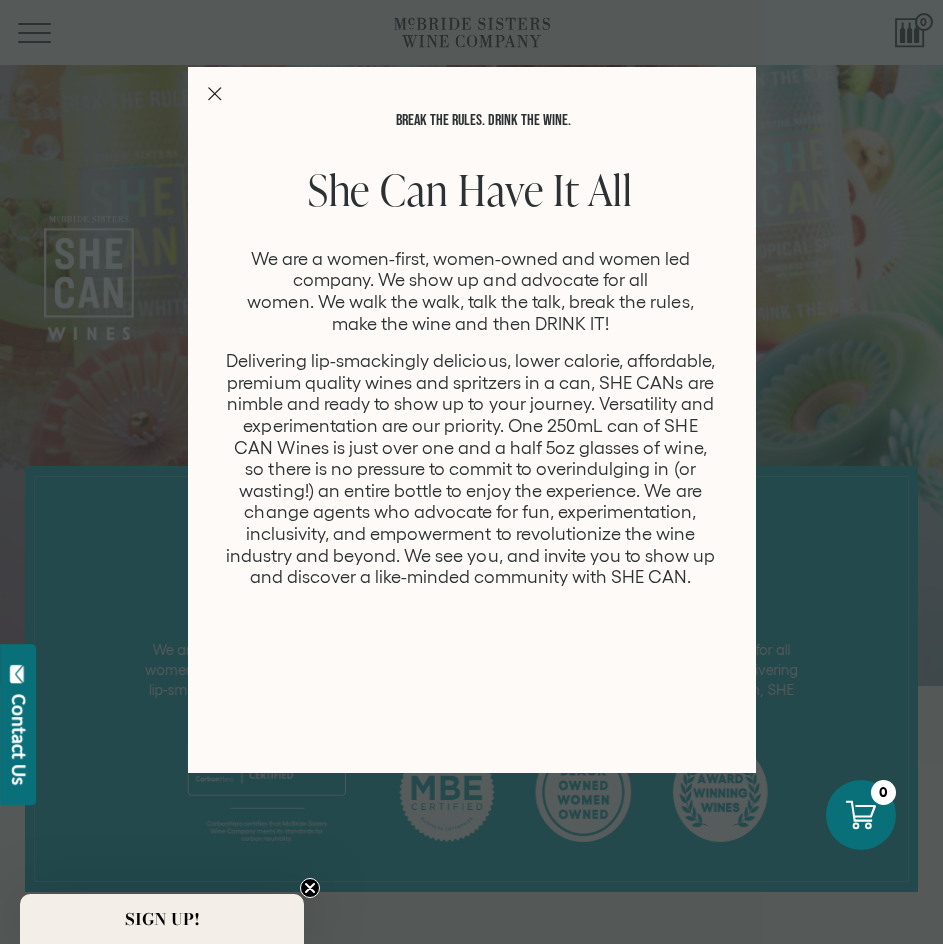 click on "We are a women-first, women-owned and women led company. We show up and advocate for all women. We walk the walk, talk the talk, break the rules, make the wine and then DRINK IT!" at bounding box center [471, 292] 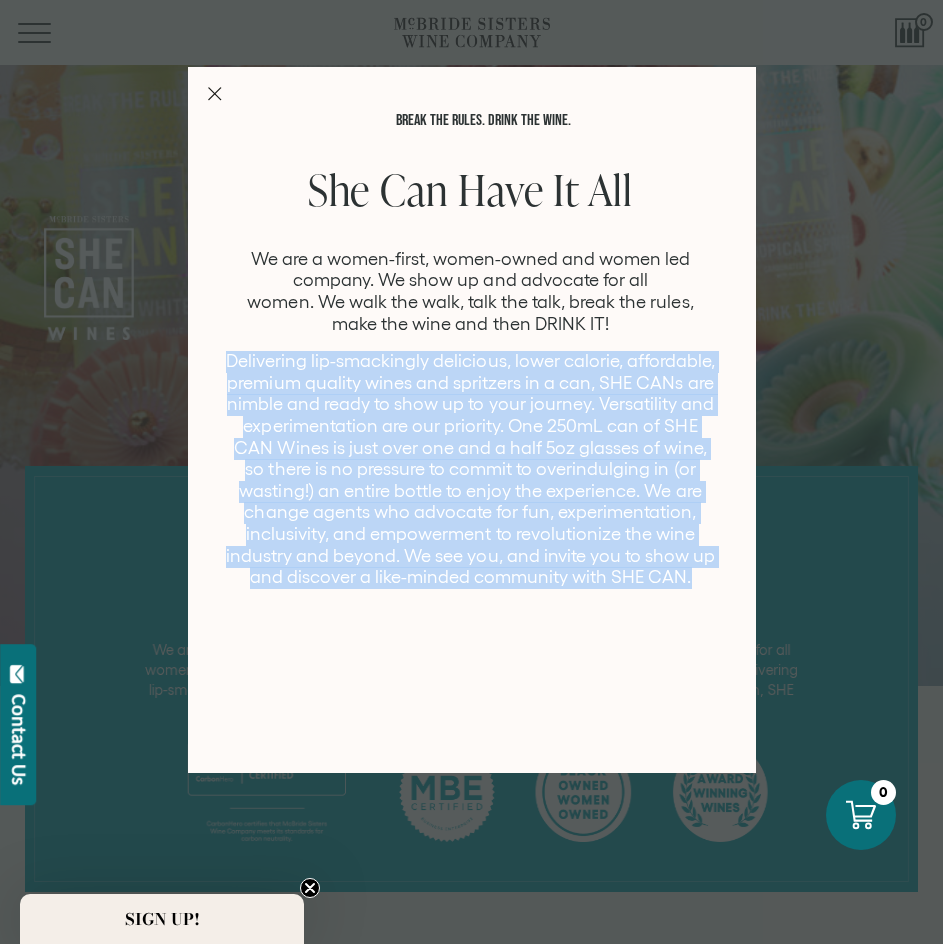 drag, startPoint x: 229, startPoint y: 358, endPoint x: 691, endPoint y: 583, distance: 513.87646 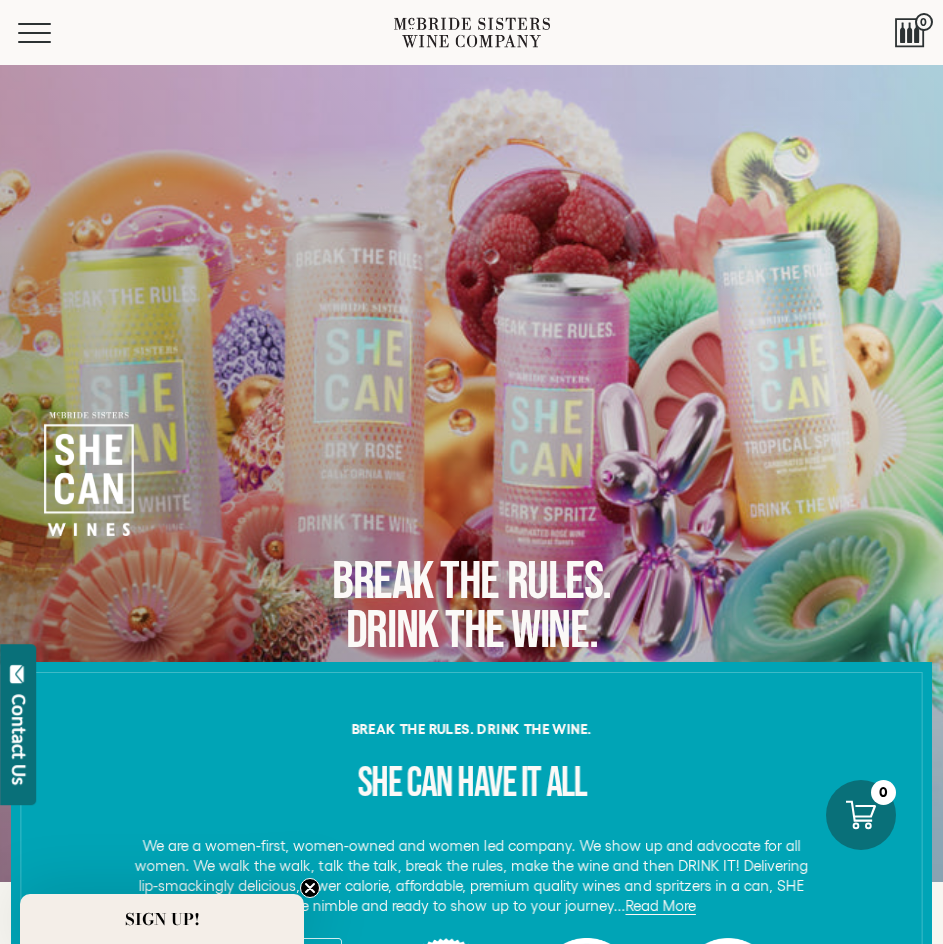 scroll, scrollTop: 0, scrollLeft: 0, axis: both 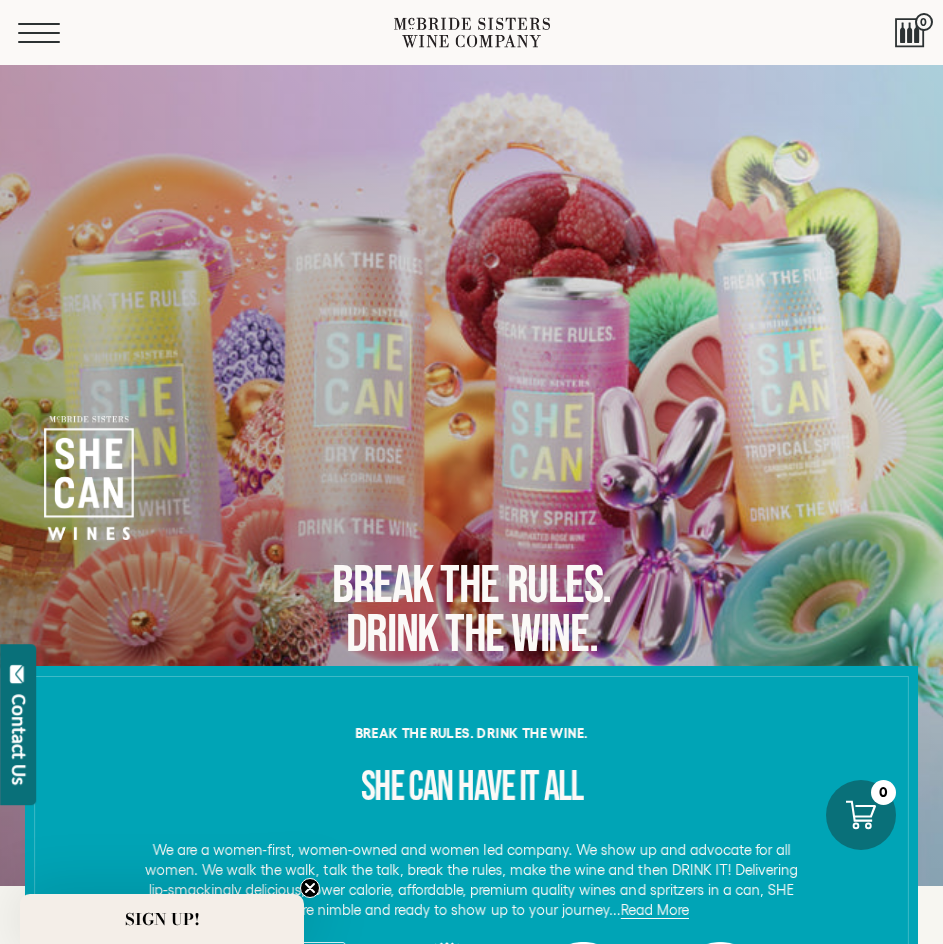 click on "Menu" at bounding box center [54, 33] 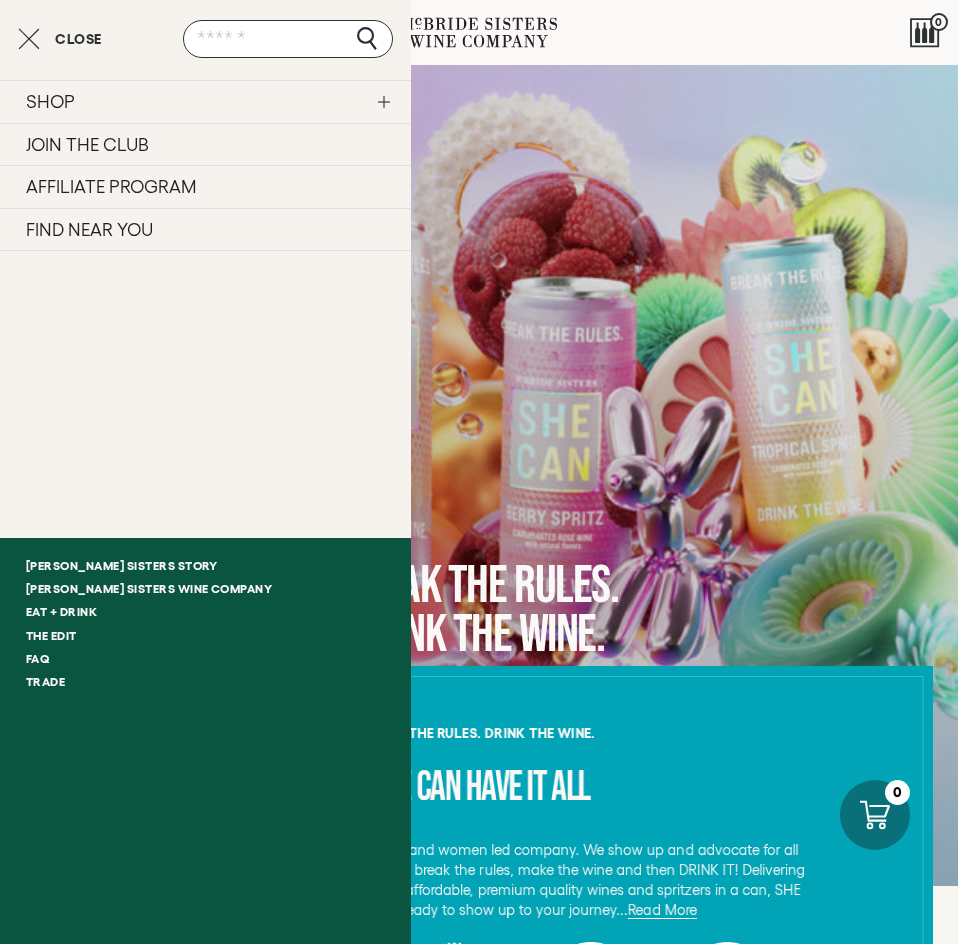 click on "Close" at bounding box center [60, 39] 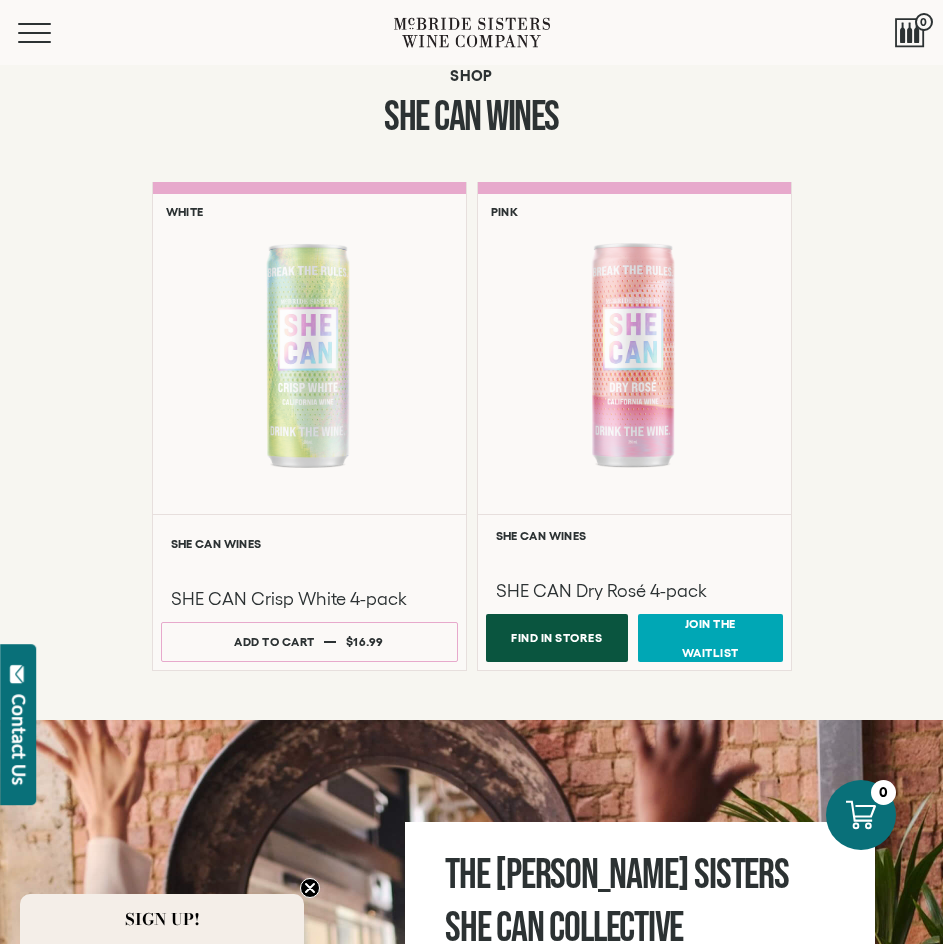 scroll, scrollTop: 1100, scrollLeft: 0, axis: vertical 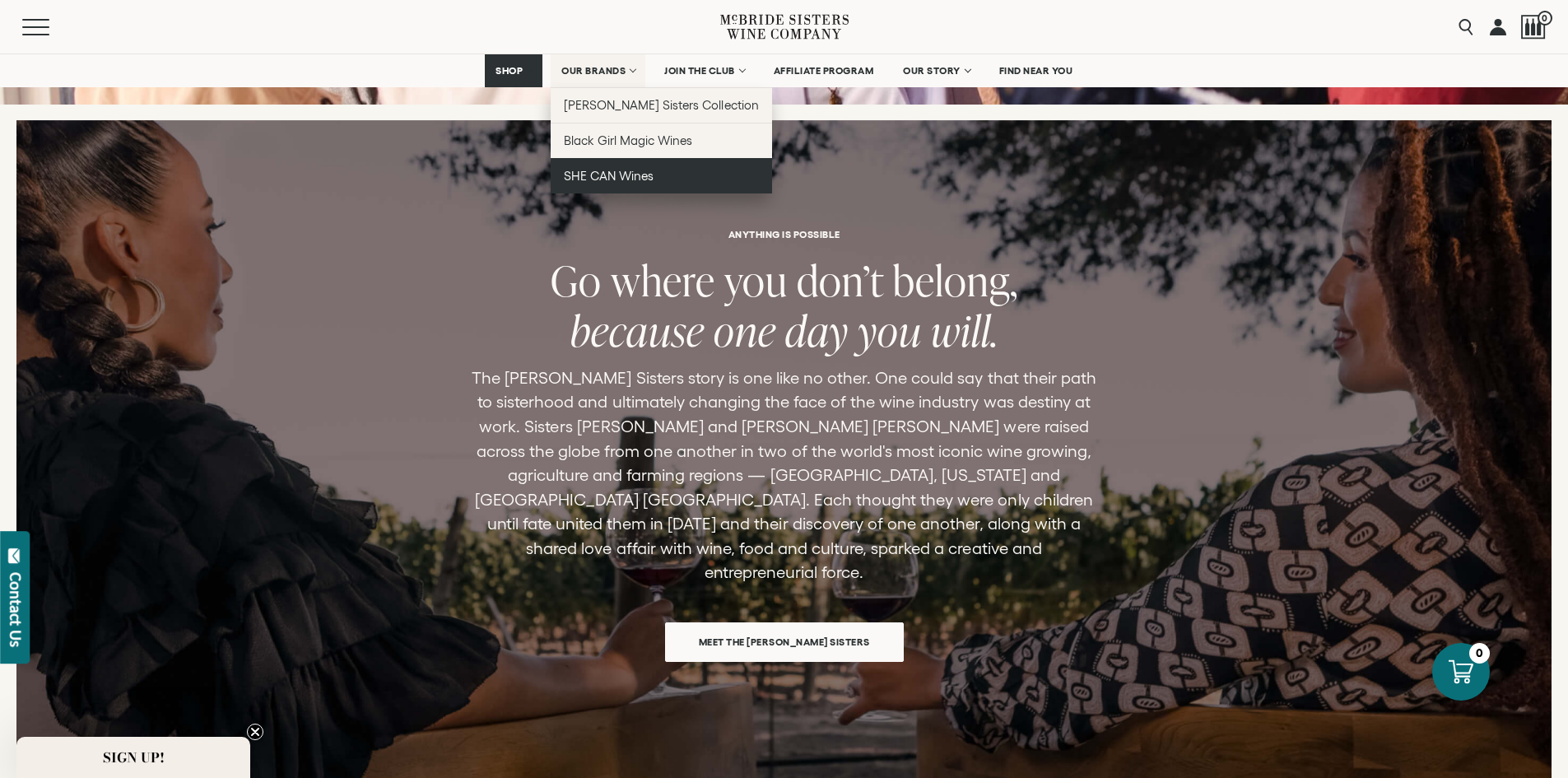 click on "SHE CAN Wines" at bounding box center [608, 175] 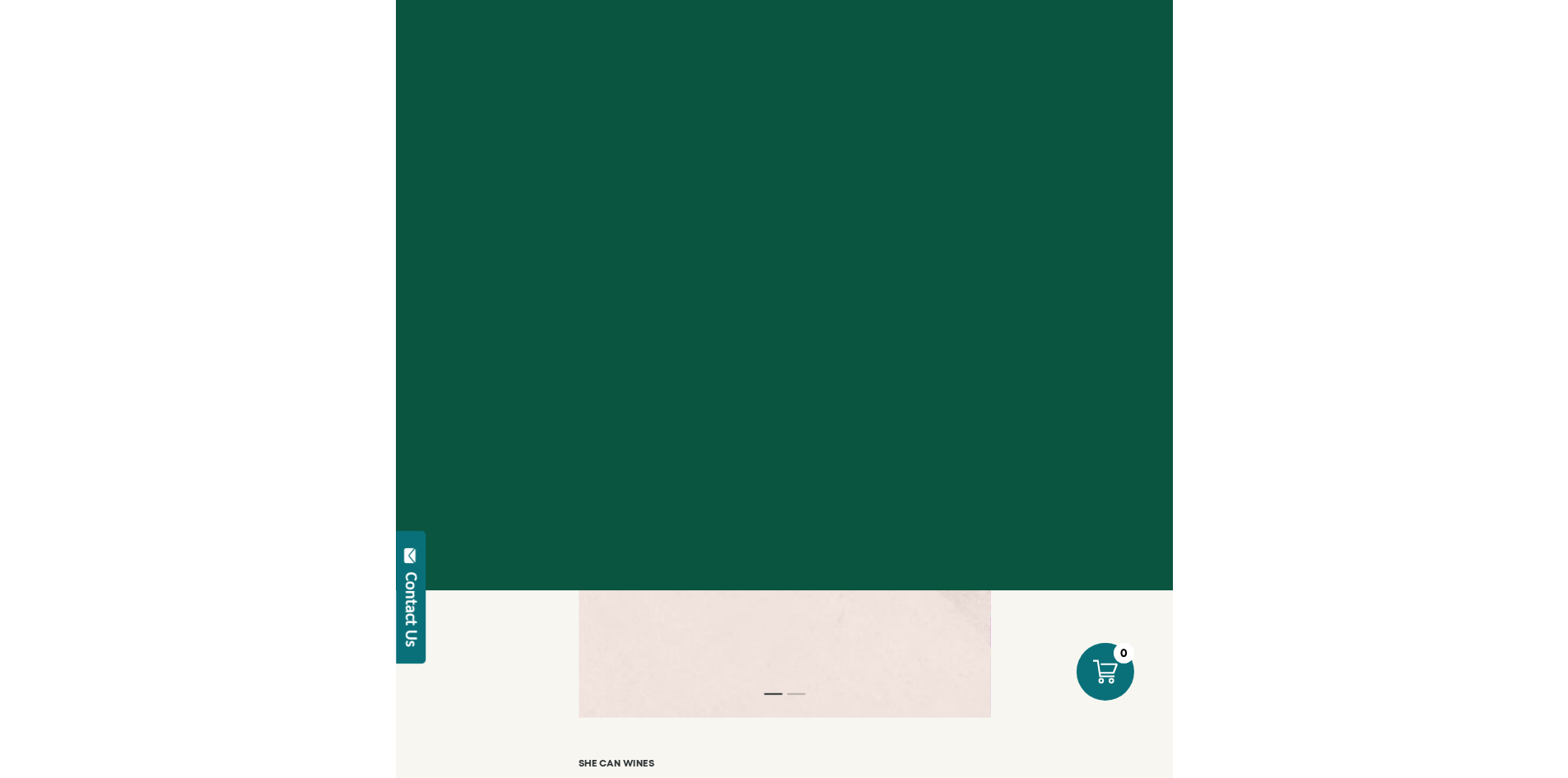 scroll, scrollTop: 0, scrollLeft: 0, axis: both 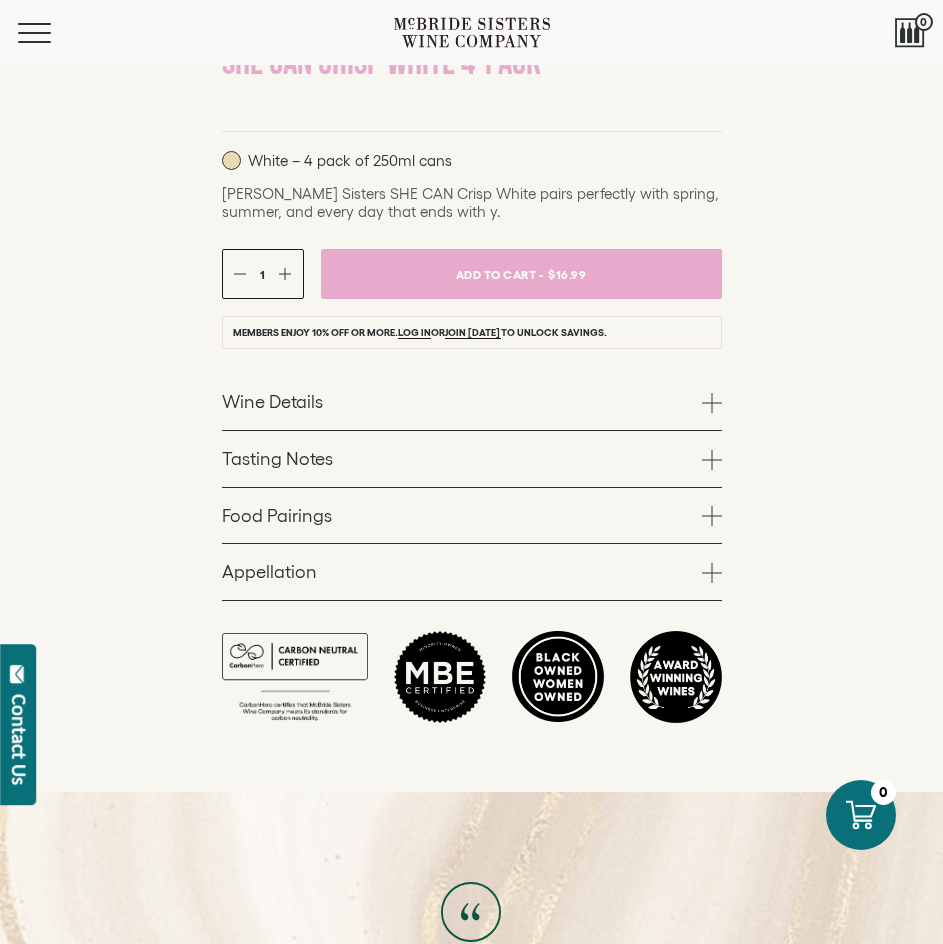 click at bounding box center [712, 403] 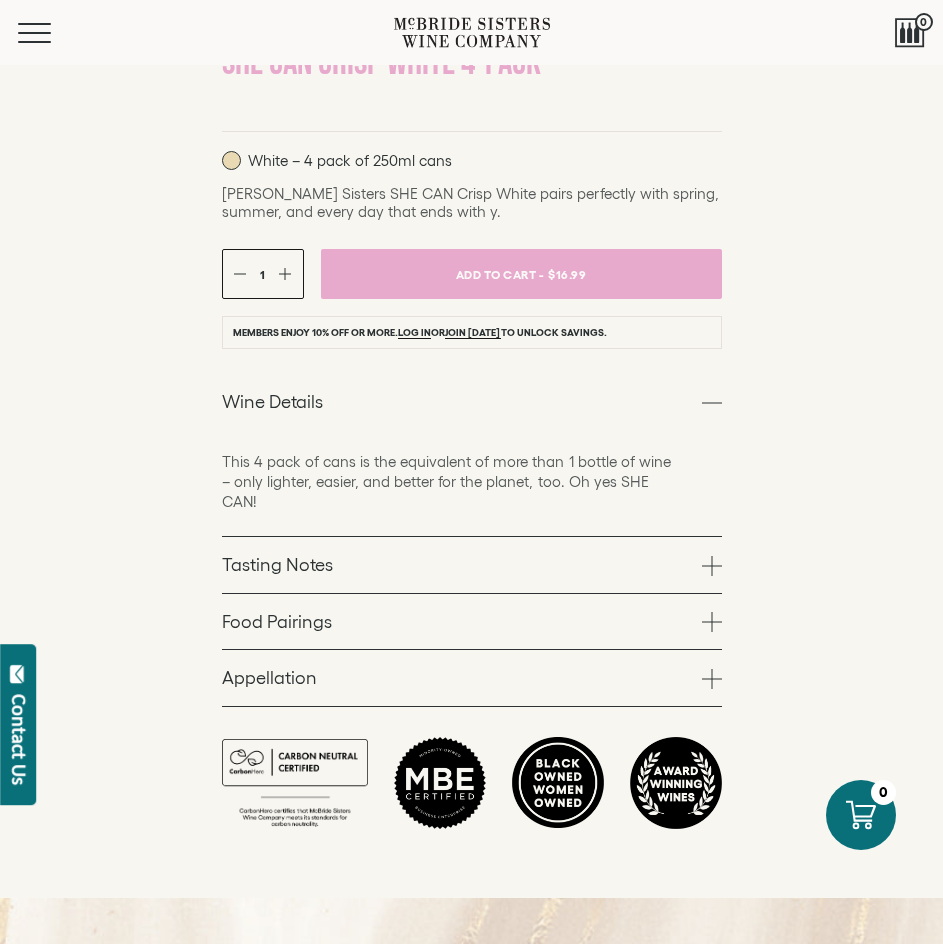 click at bounding box center (712, 566) 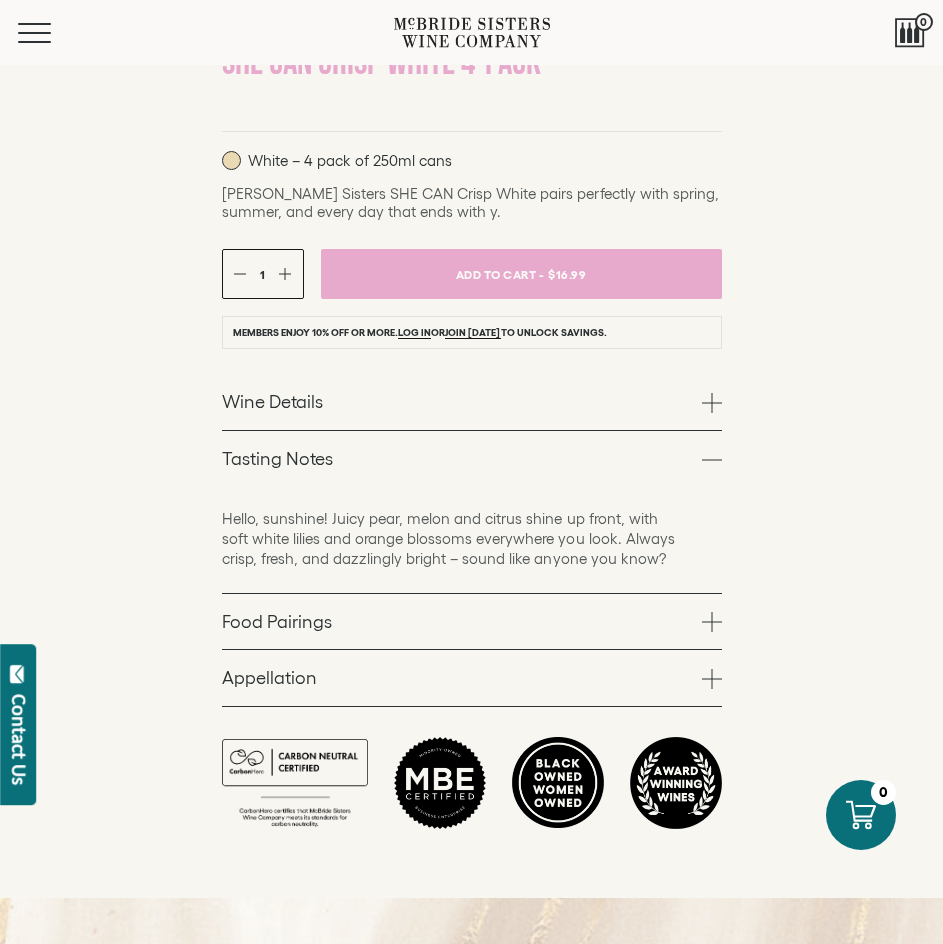 click at bounding box center [712, 403] 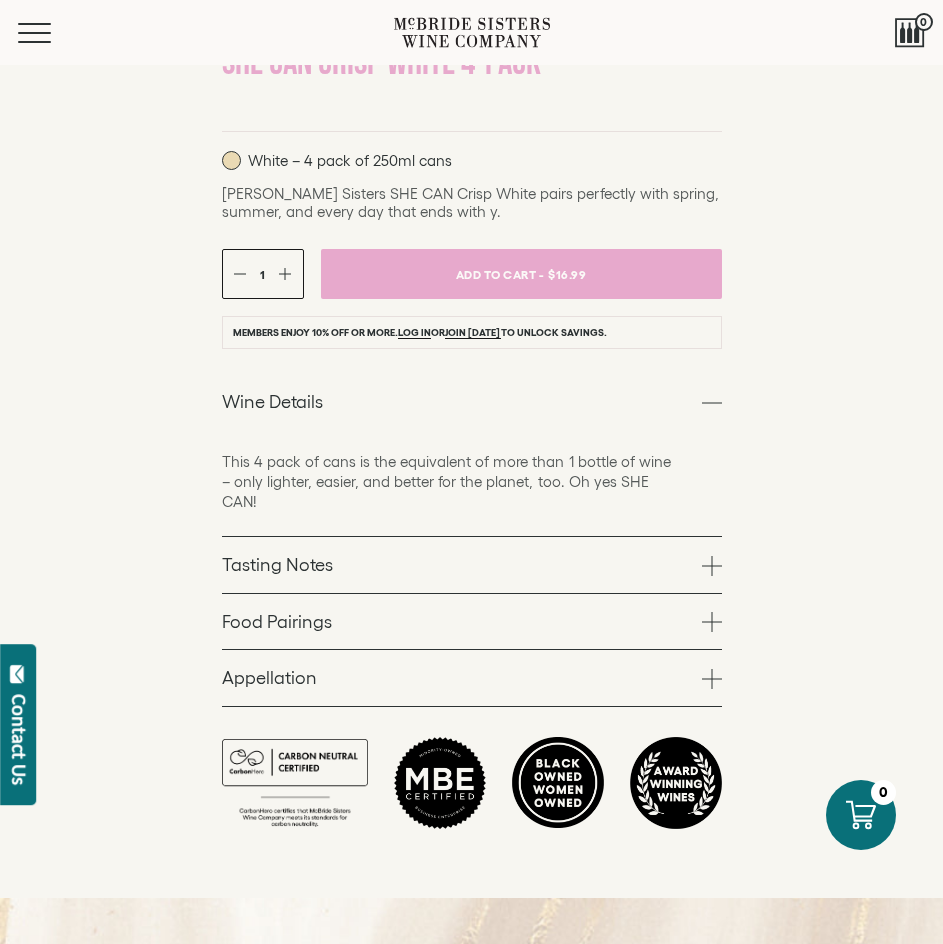 click on "Tasting Notes" at bounding box center (472, 565) 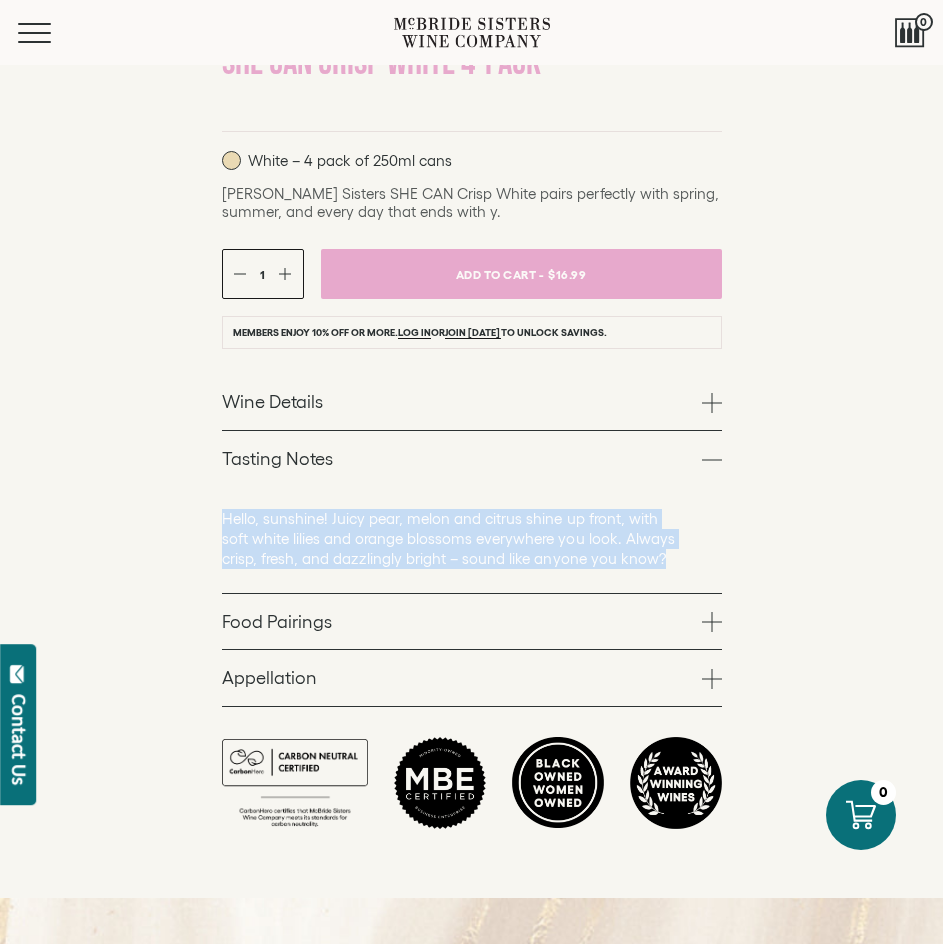 drag, startPoint x: 226, startPoint y: 519, endPoint x: 628, endPoint y: 556, distance: 403.69916 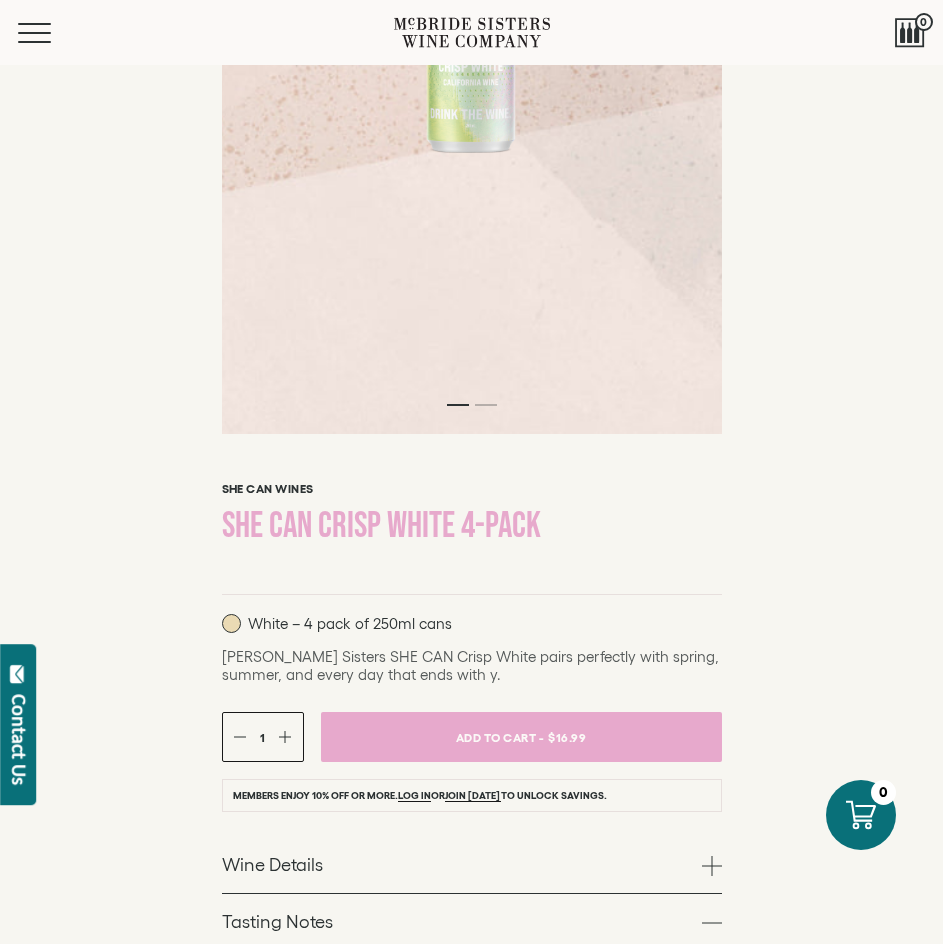 scroll, scrollTop: 400, scrollLeft: 0, axis: vertical 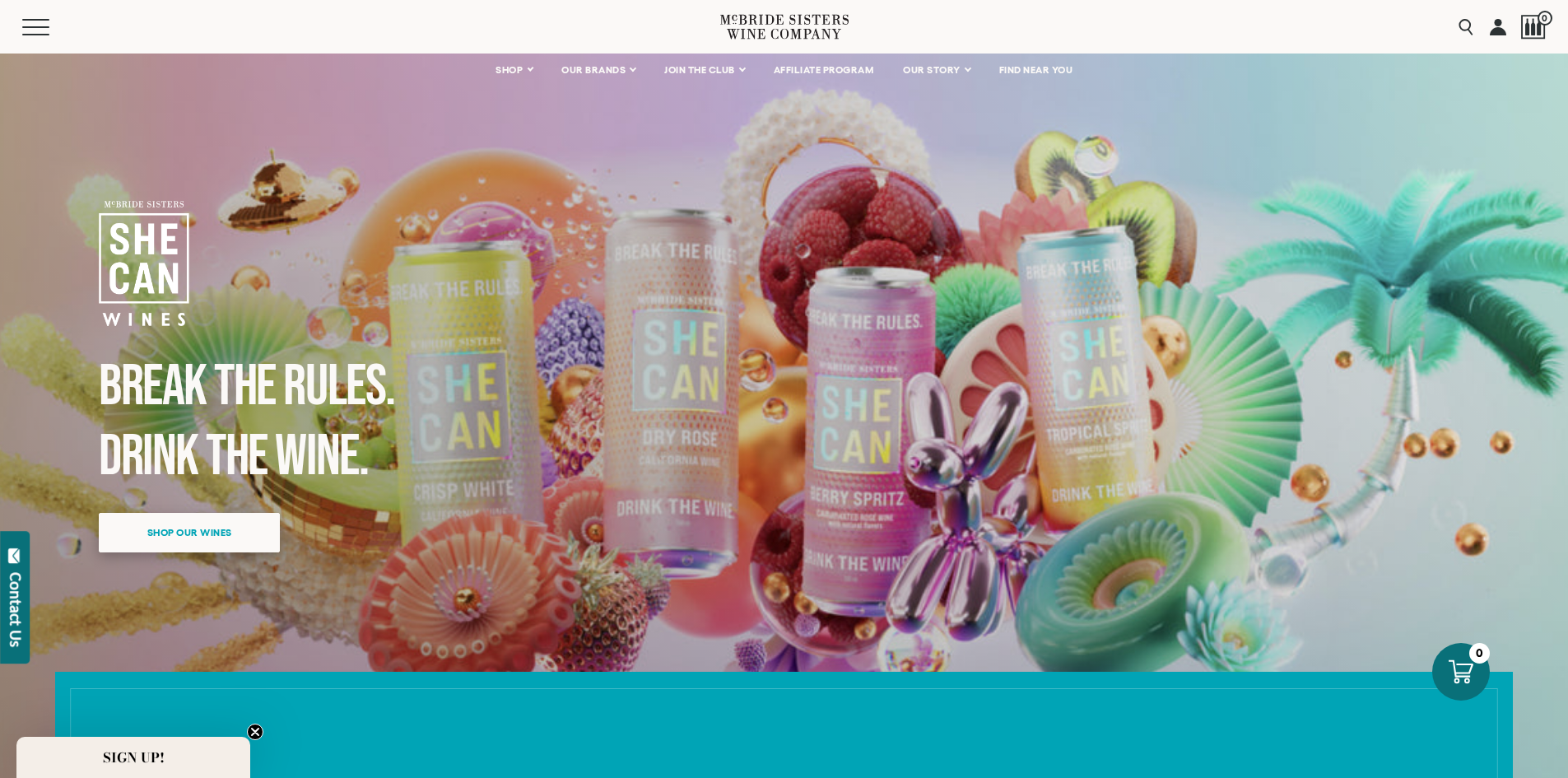 click on "Shop our wines" at bounding box center (189, 532) 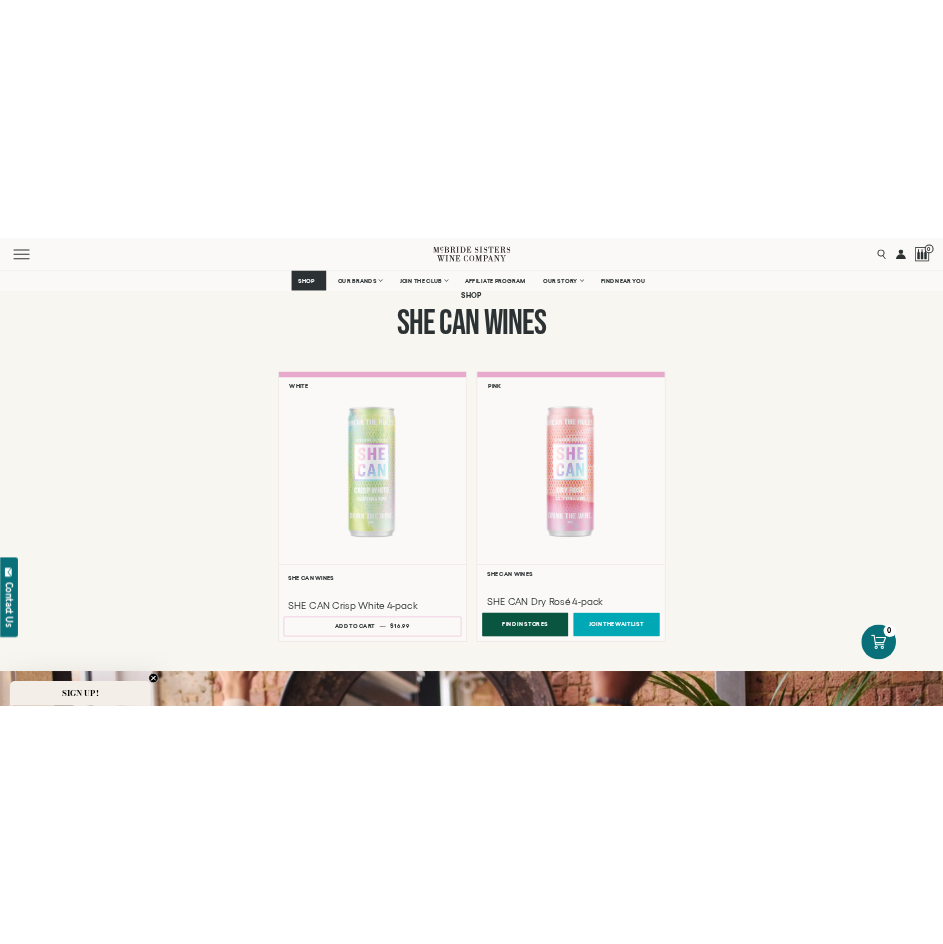 scroll, scrollTop: 1357, scrollLeft: 0, axis: vertical 